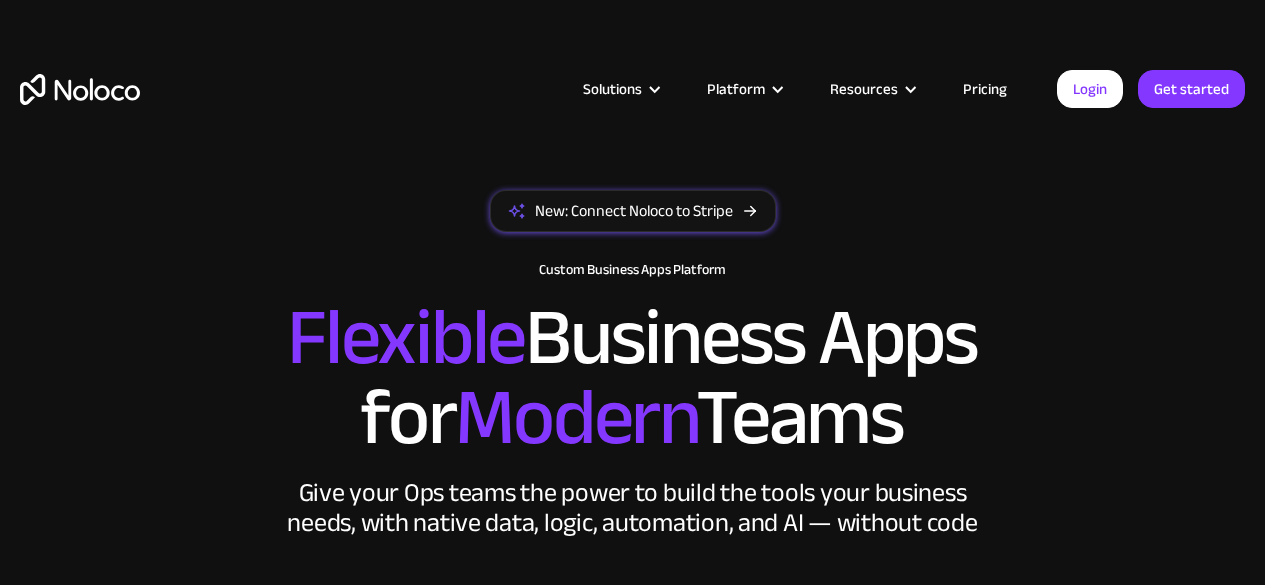 scroll, scrollTop: 0, scrollLeft: 0, axis: both 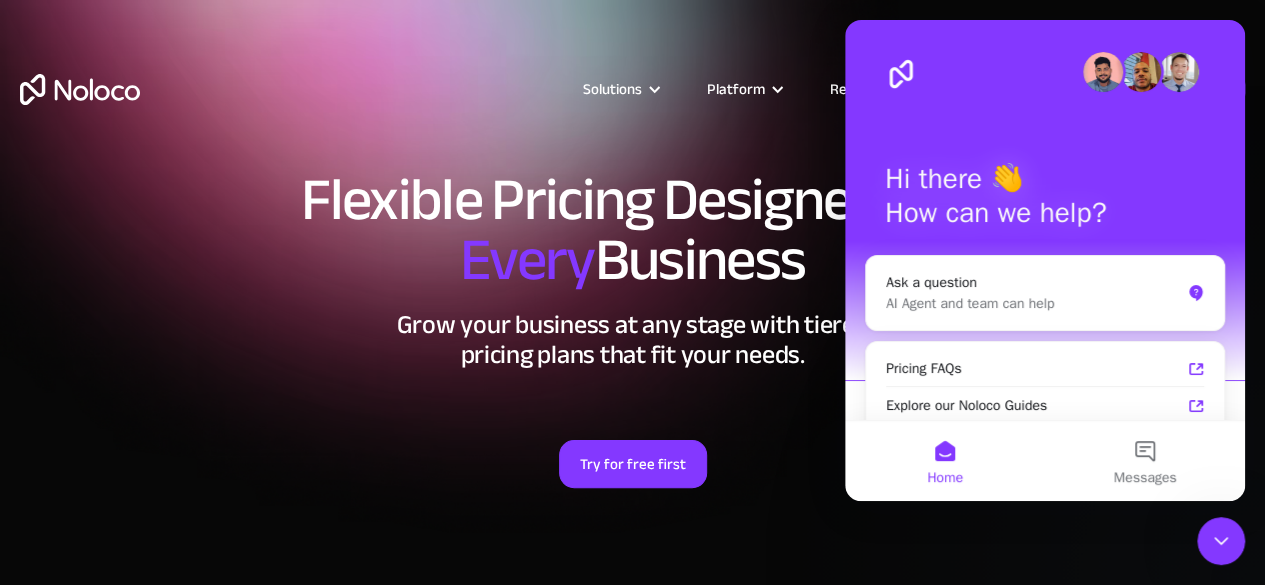 click on "Solutions Use Cases Business Types
Project Management Keep track of customers, users, or leads with  a fully customizable Noloco back office app.
Small & Medium Businesses Build the tools you need, from inventory management  to HR software, tailored to your growing business.
Flexible CRM A custom Noloco CRM that perfectly fits your workflow,  centralizes your data, and enables seamless collaboration. Enterprise Empower your teams to build powerful internal tools without code—fully customizable, secure, and enterprise-ready. Client Portal Empower your customers with self-service  and a fully-branded personalized experience.
Agencies Automate tasks, manage clients,  simplify client onboarding, and scale effortlessly.
Team Intranet Simplify communication, collaboration,  and information sharing within your team. Construction Management Streamline, automate, and optimize construction" at bounding box center (632, 109) 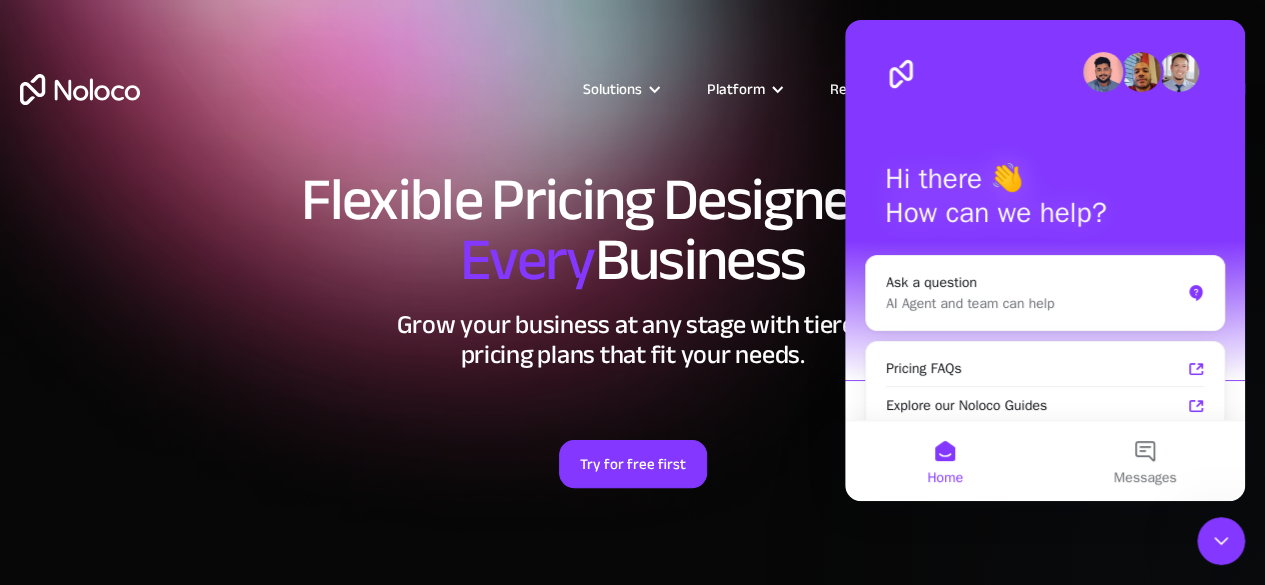 click on "Flexible Pricing Designed for  Every  Business" at bounding box center [632, 230] 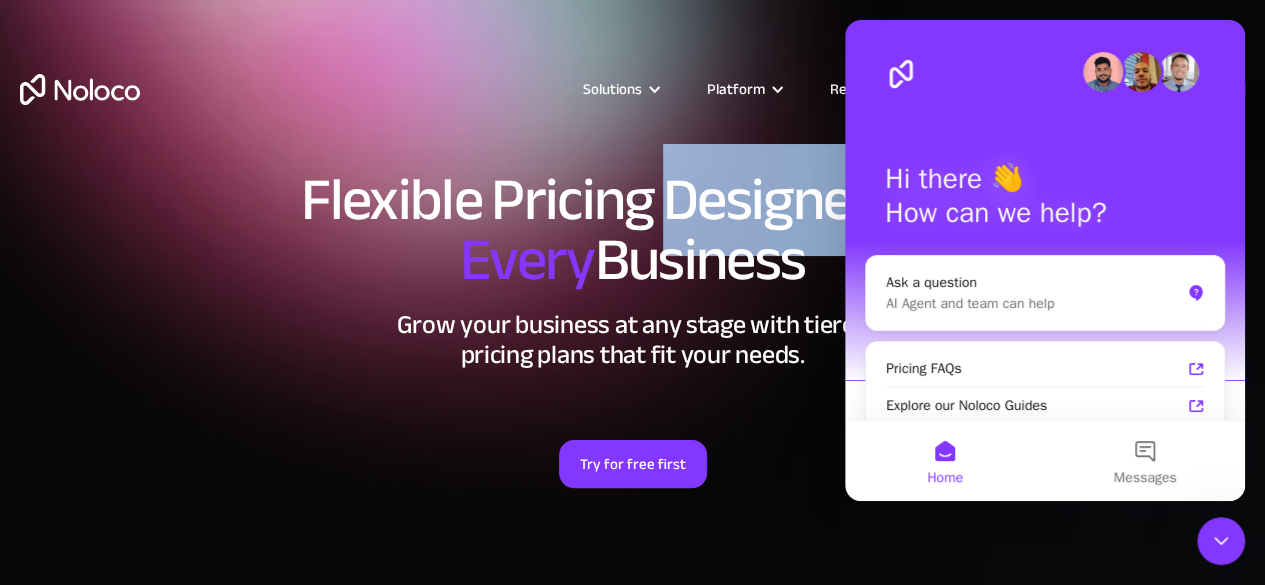 click on "Flexible Pricing Designed for  Every  Business" at bounding box center [632, 230] 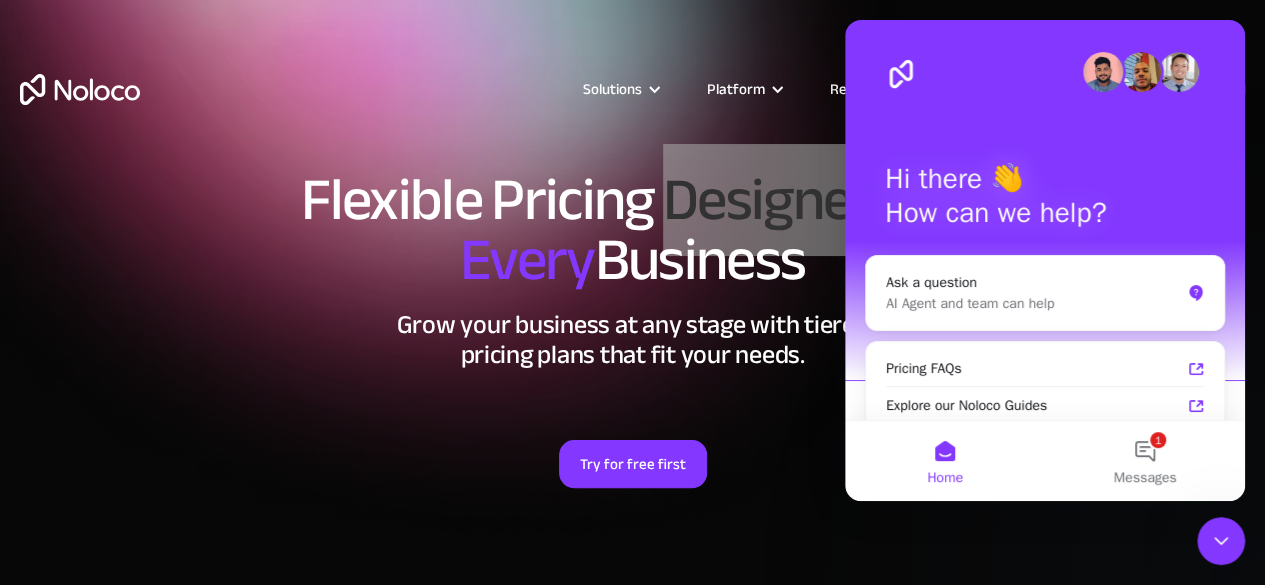 click at bounding box center (901, 74) 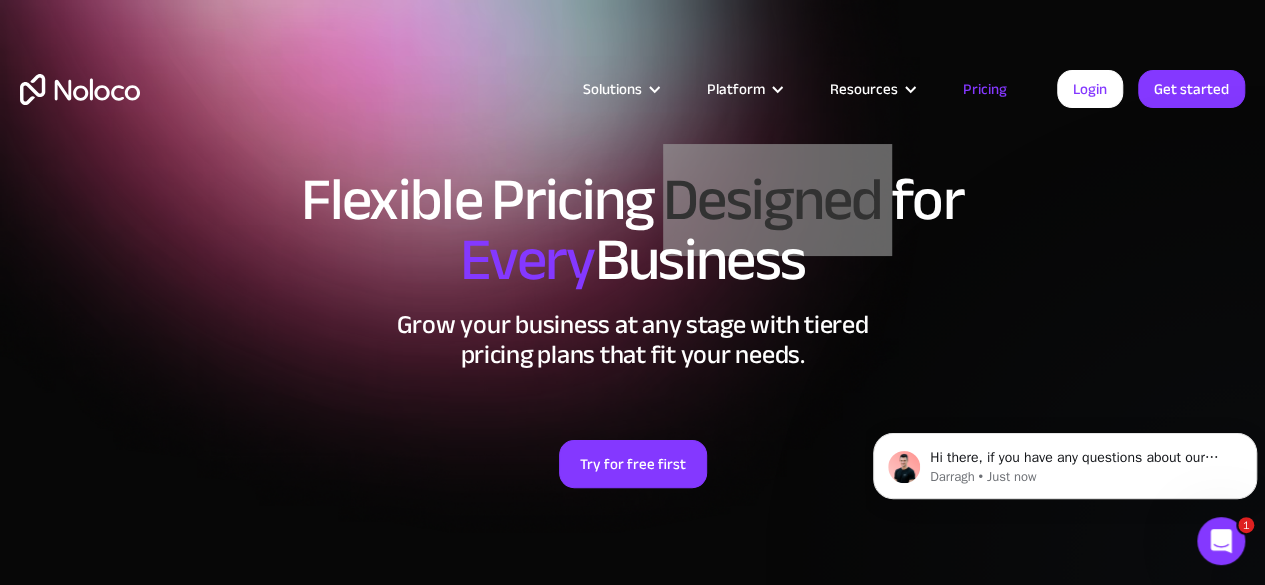 scroll, scrollTop: 0, scrollLeft: 0, axis: both 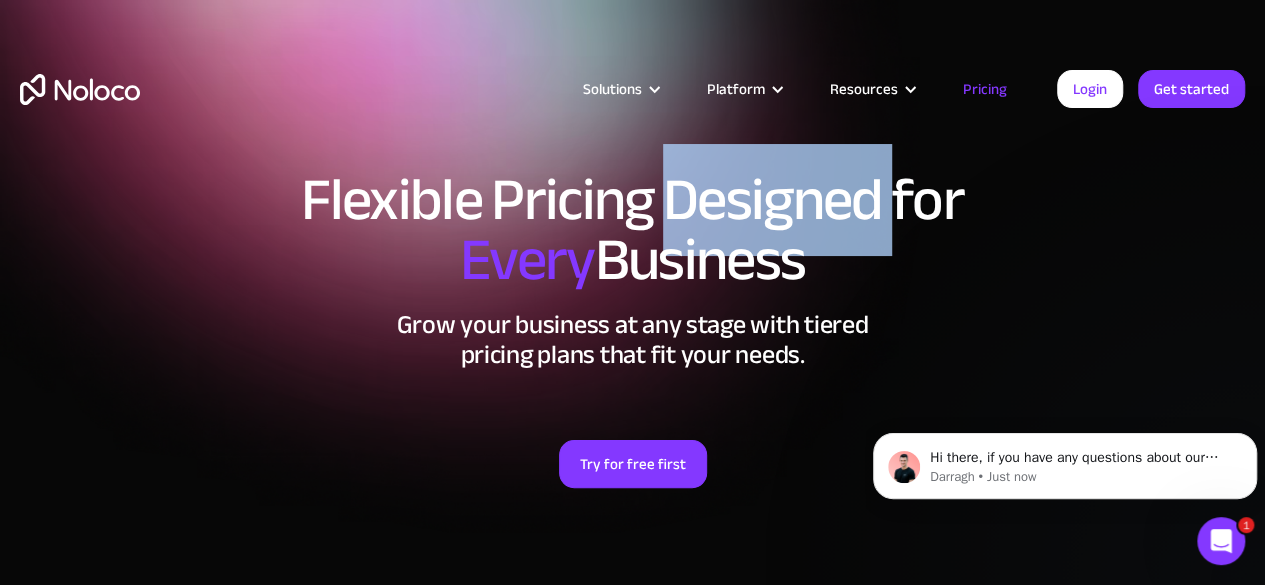 click on "Pricing" at bounding box center (985, 89) 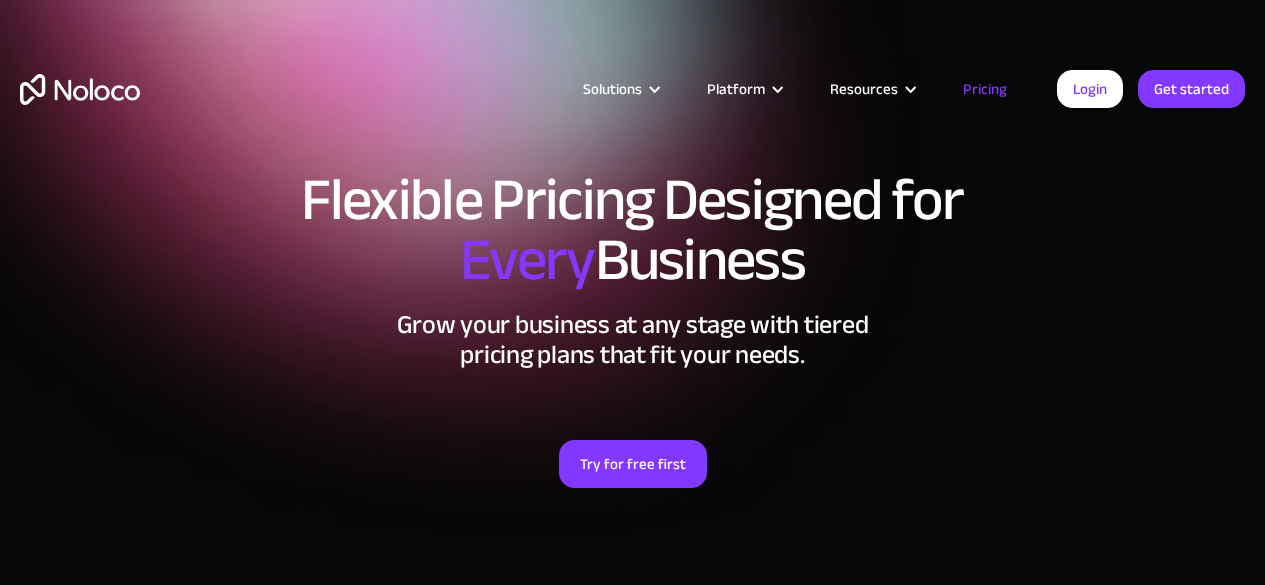 scroll, scrollTop: 0, scrollLeft: 0, axis: both 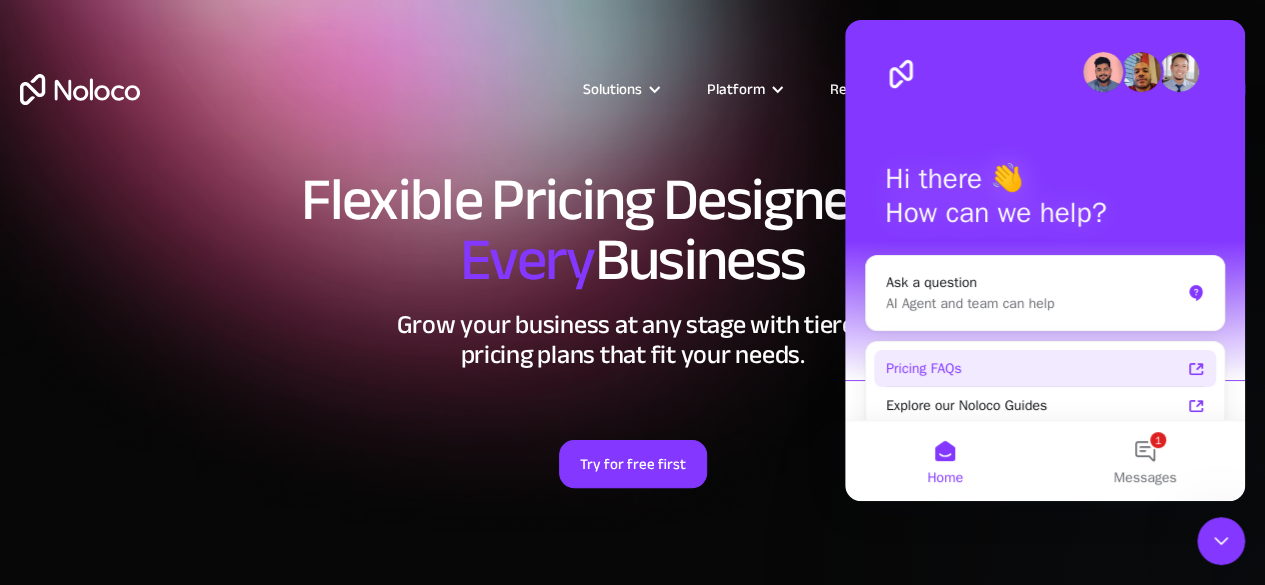 click 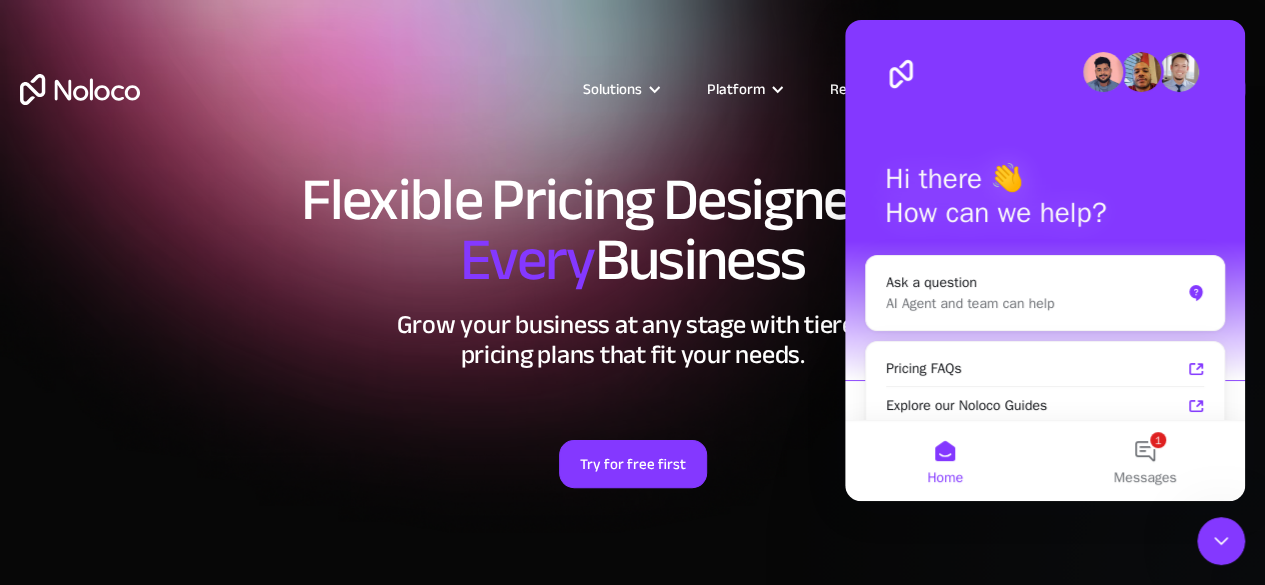 click 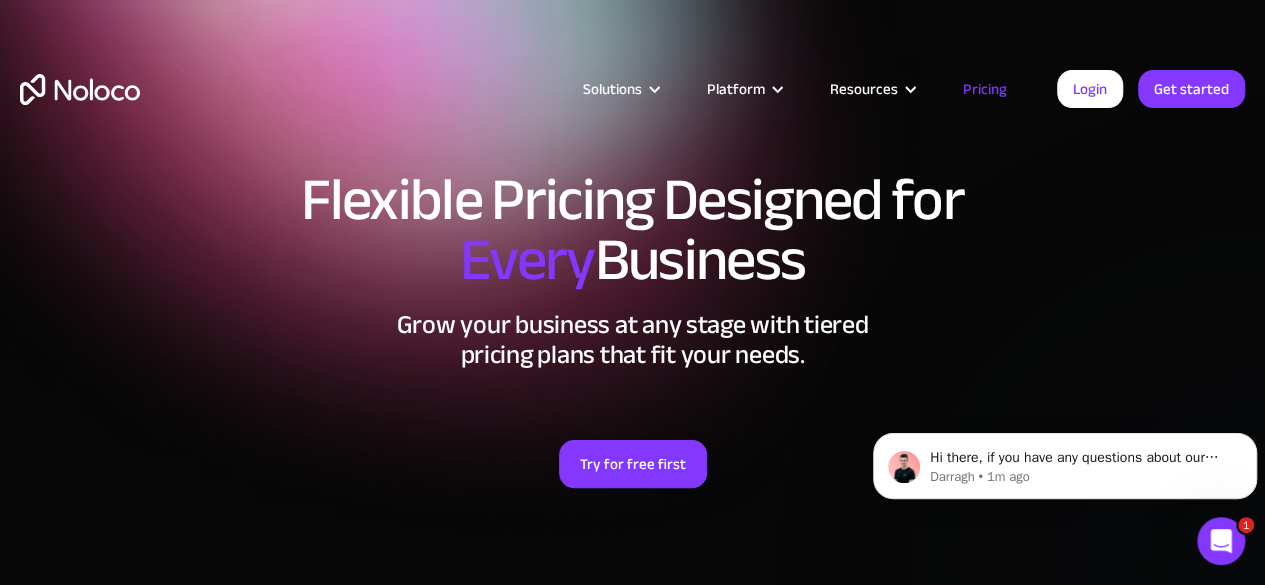 scroll, scrollTop: 0, scrollLeft: 0, axis: both 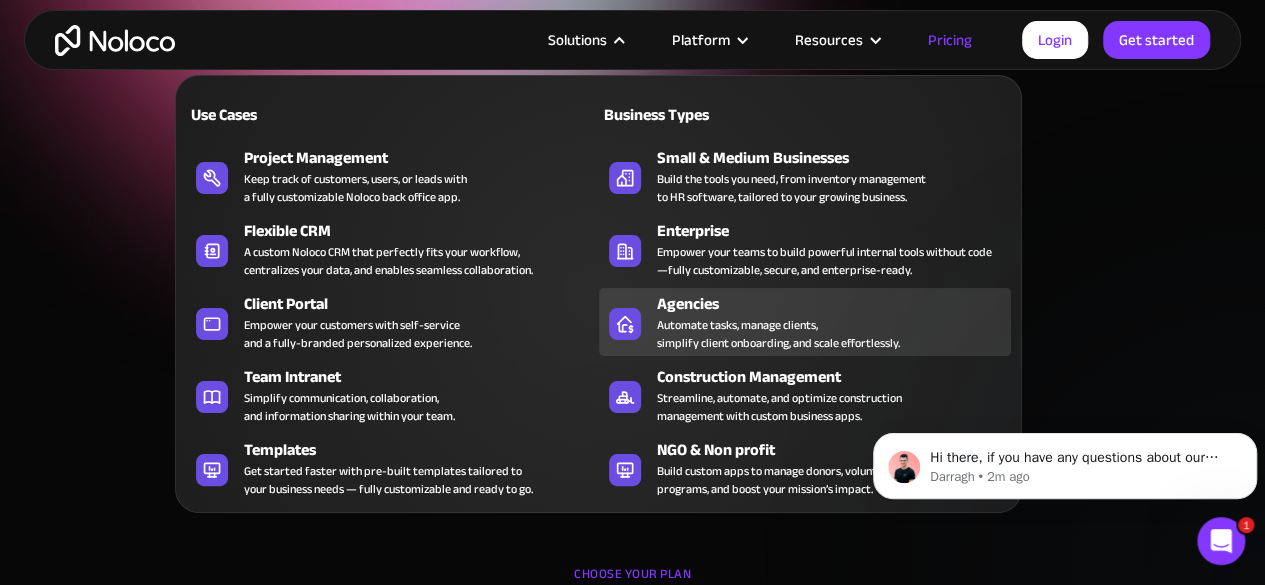 click on "Automate tasks, manage clients,  simplify client onboarding, and scale effortlessly." at bounding box center [778, 334] 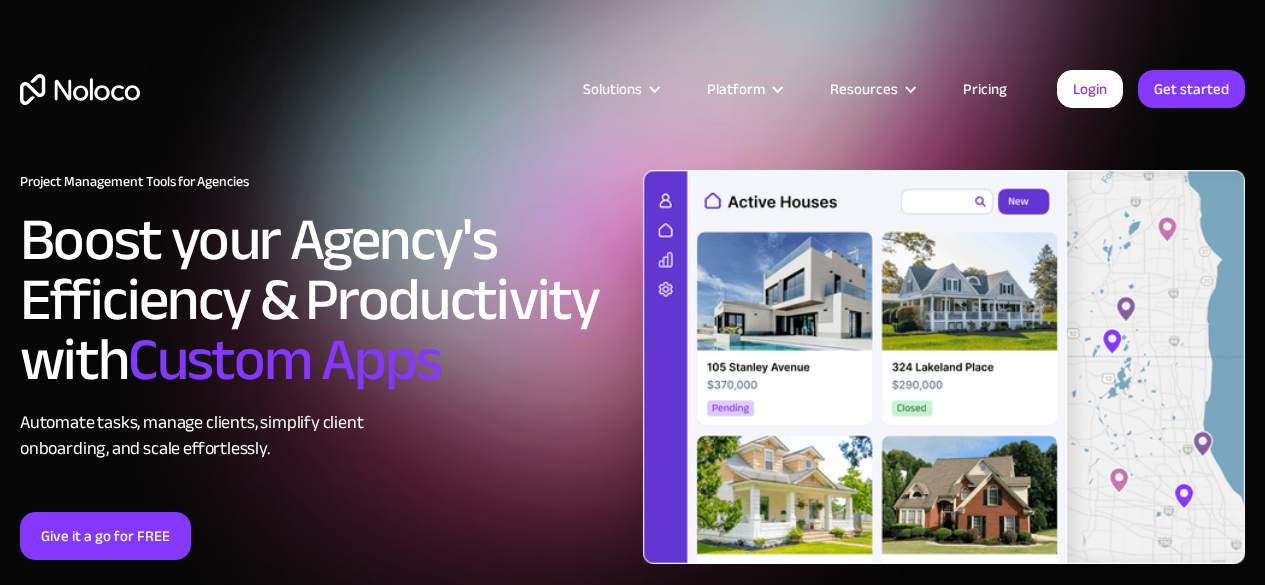 scroll, scrollTop: 0, scrollLeft: 0, axis: both 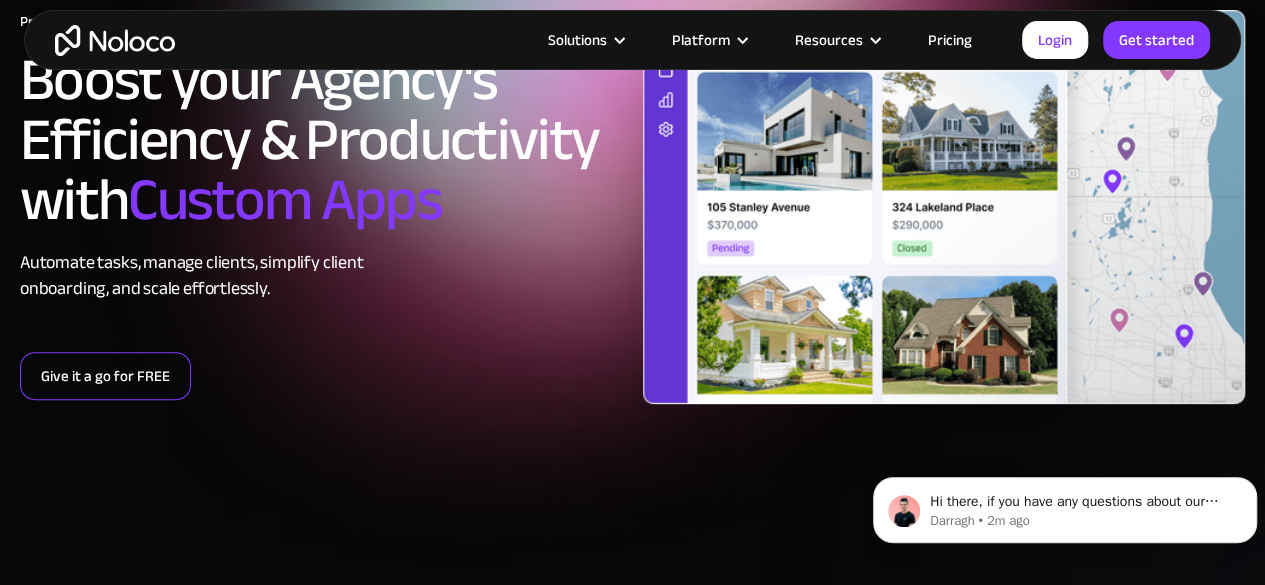 click on "Give it a go for FREE" at bounding box center [105, 376] 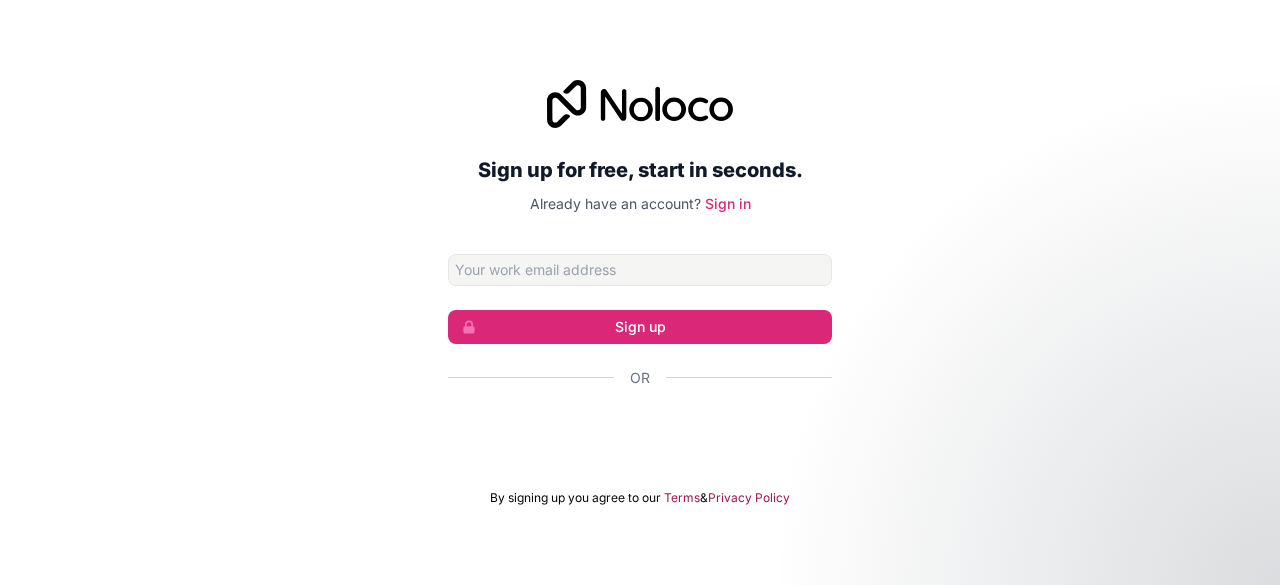 scroll, scrollTop: 0, scrollLeft: 0, axis: both 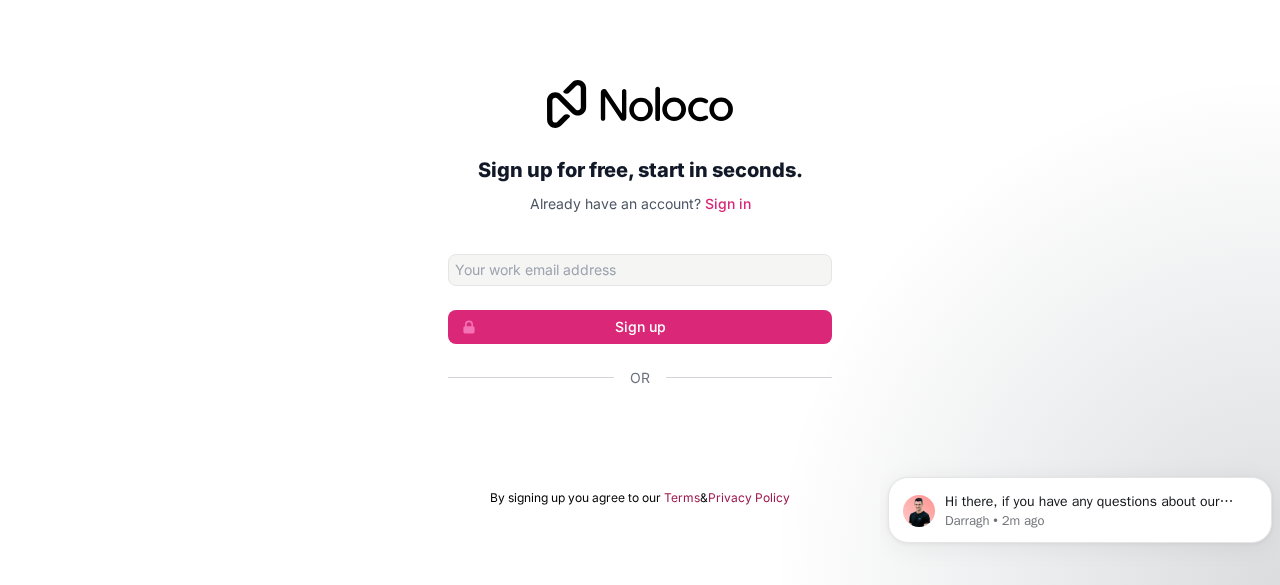click at bounding box center (640, 270) 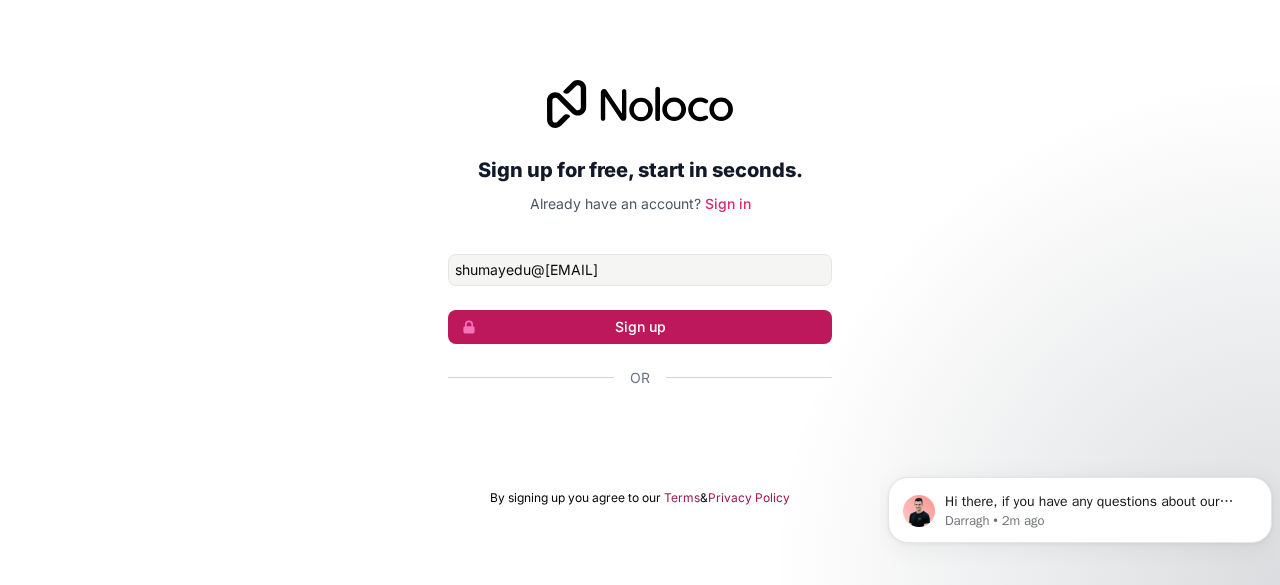 type on "shumayedu@[EMAIL]" 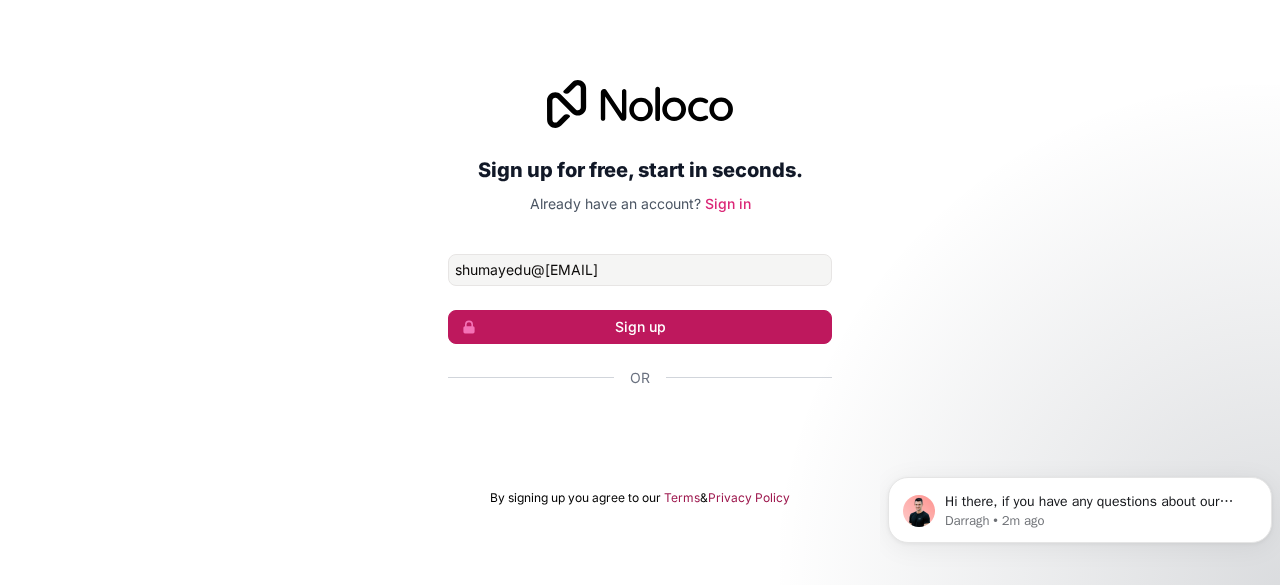 click on "Sign up" at bounding box center [640, 327] 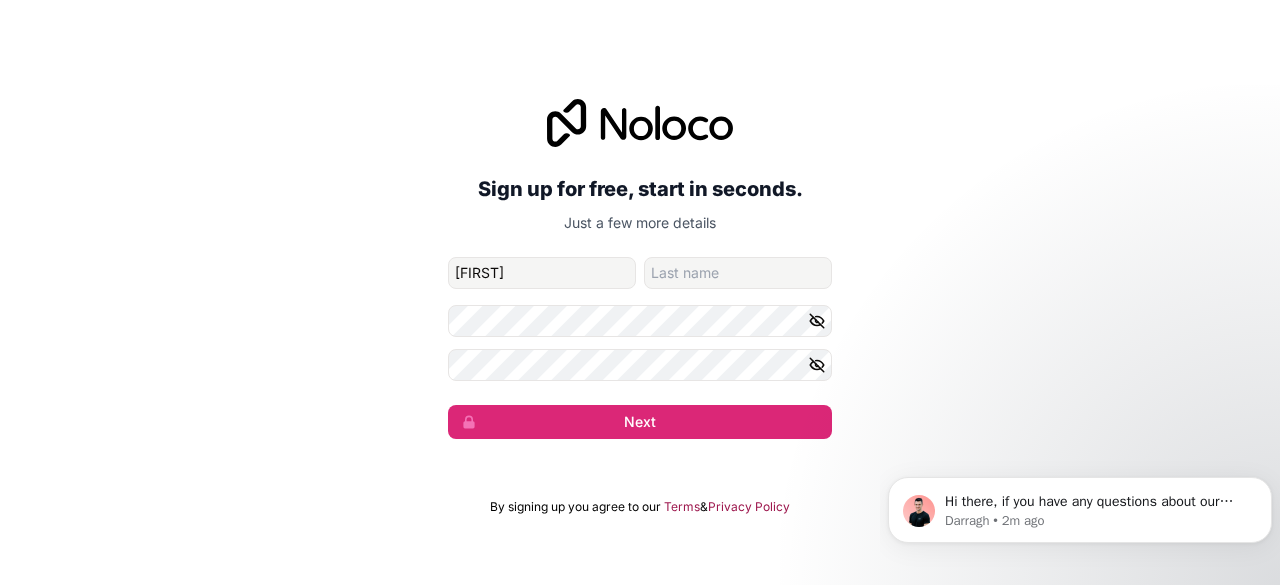 type on "[FIRST]" 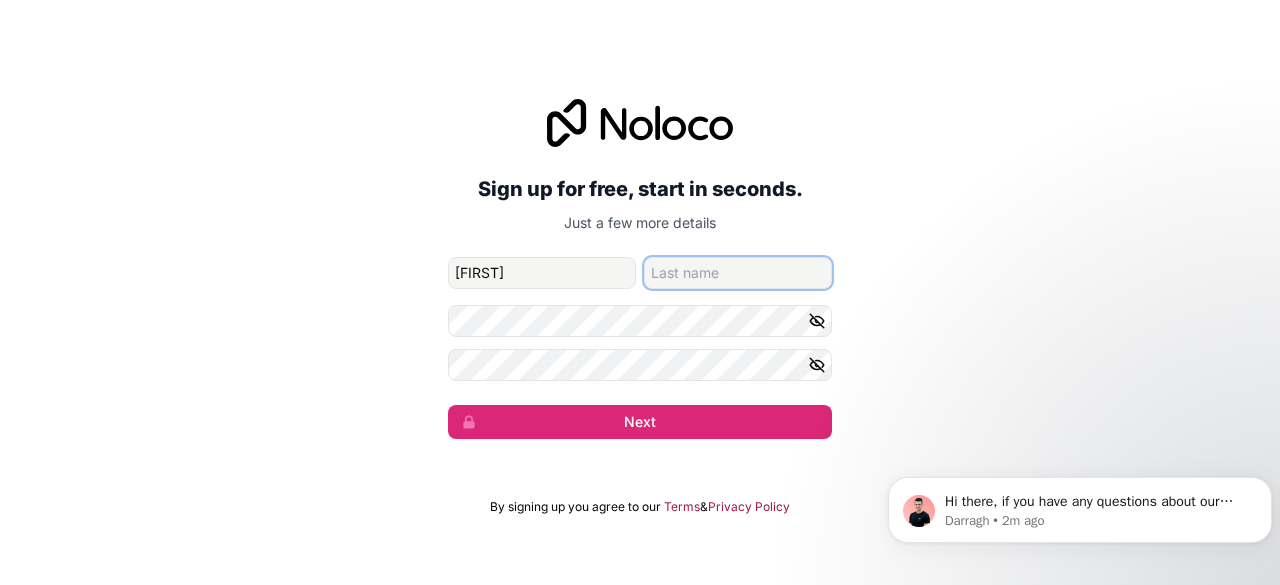 type on "[LAST]" 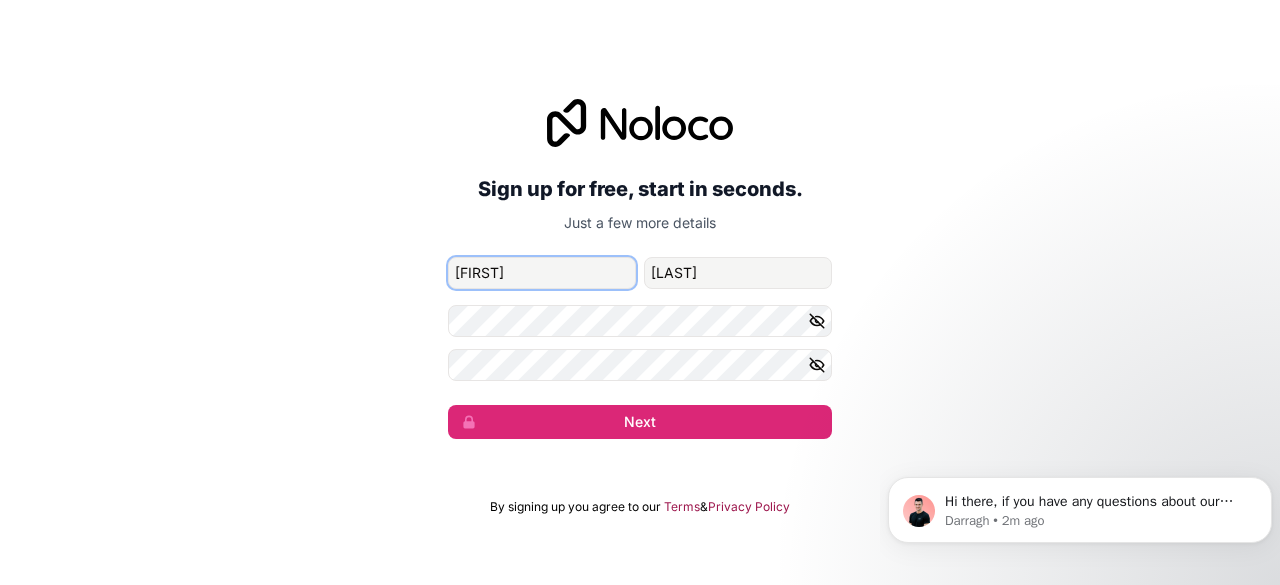 type on "[FIRST]" 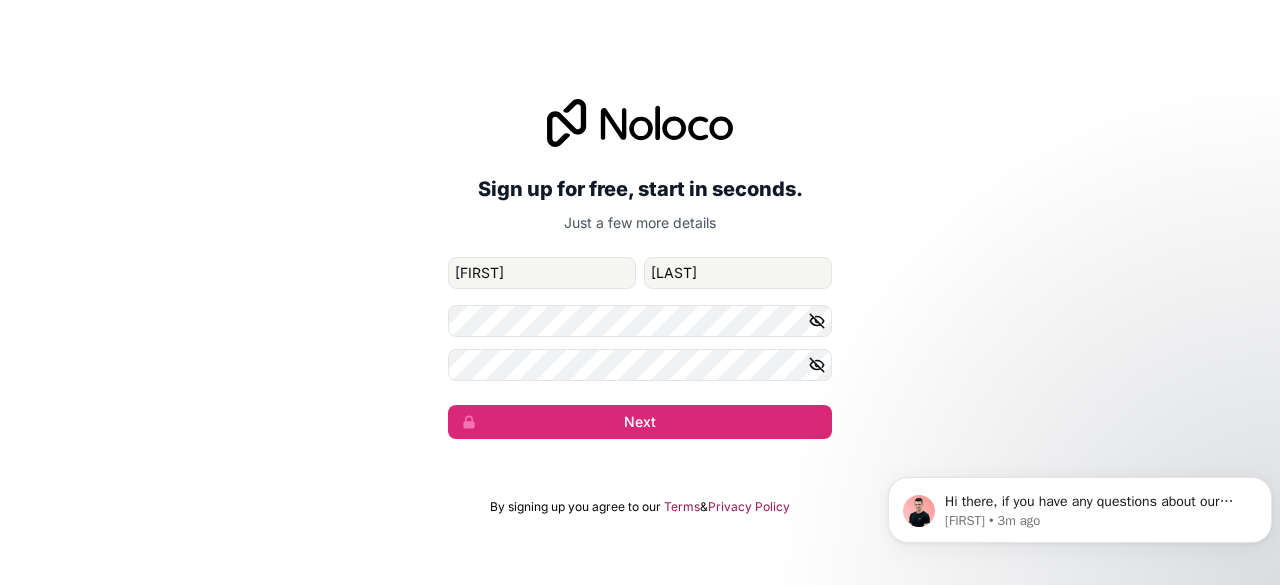 click 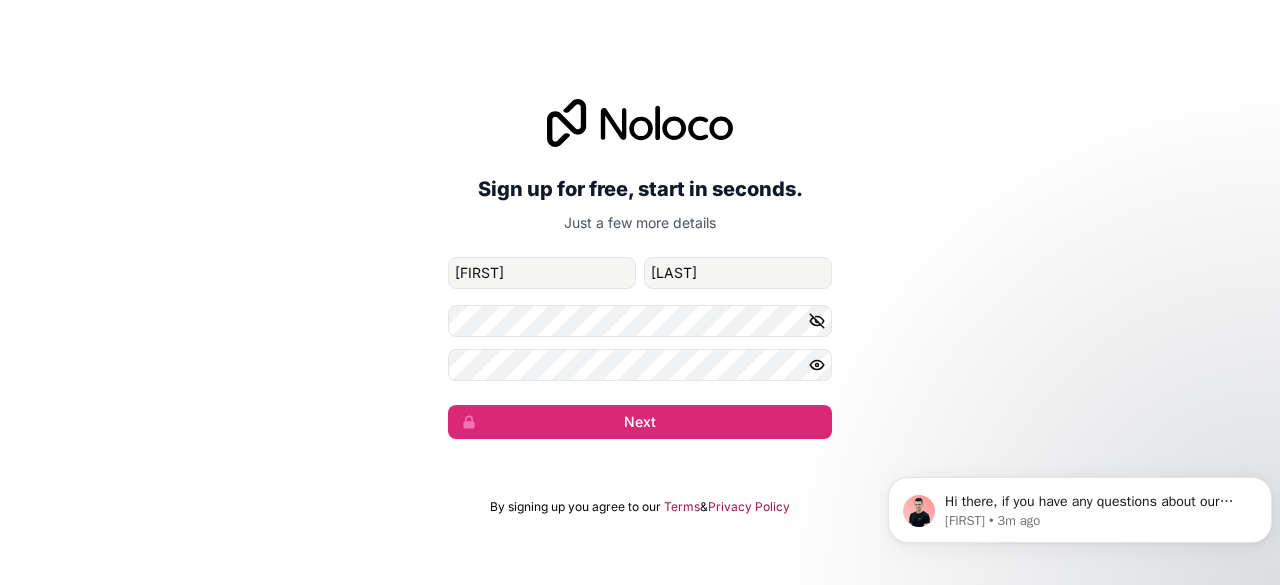 click 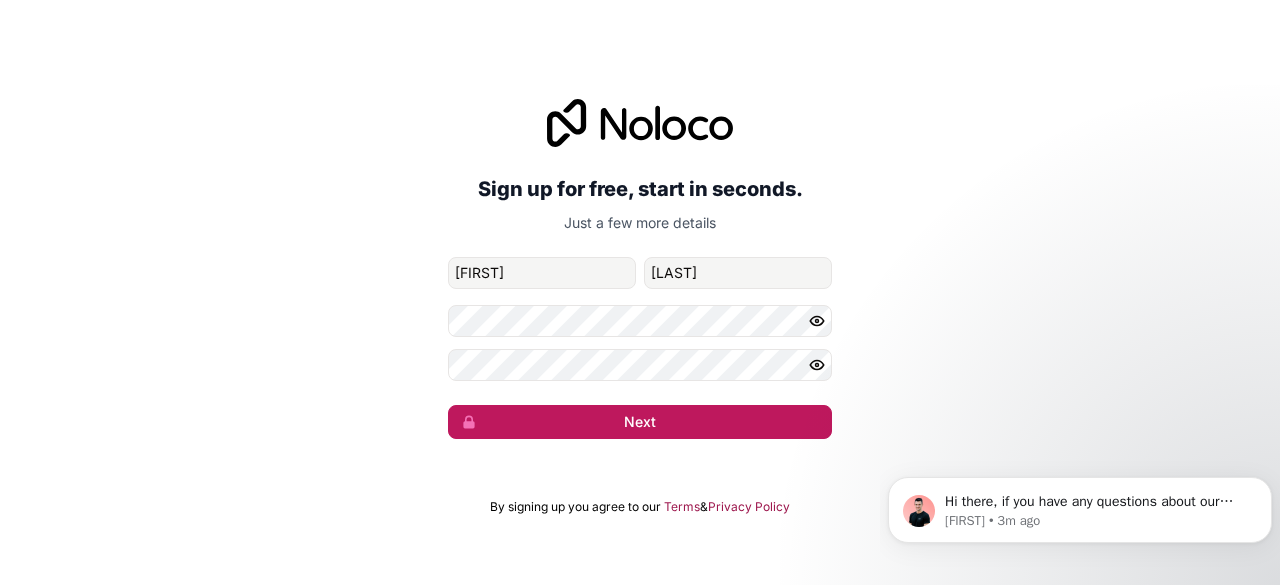 click on "Next" at bounding box center [640, 422] 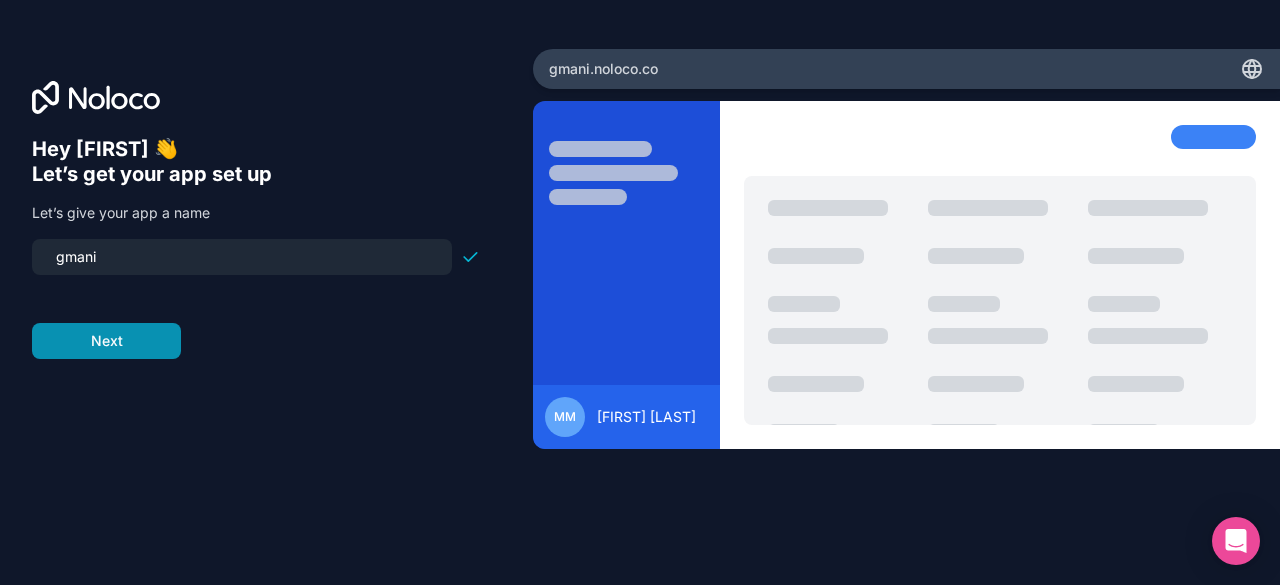 click on "Next" at bounding box center [106, 341] 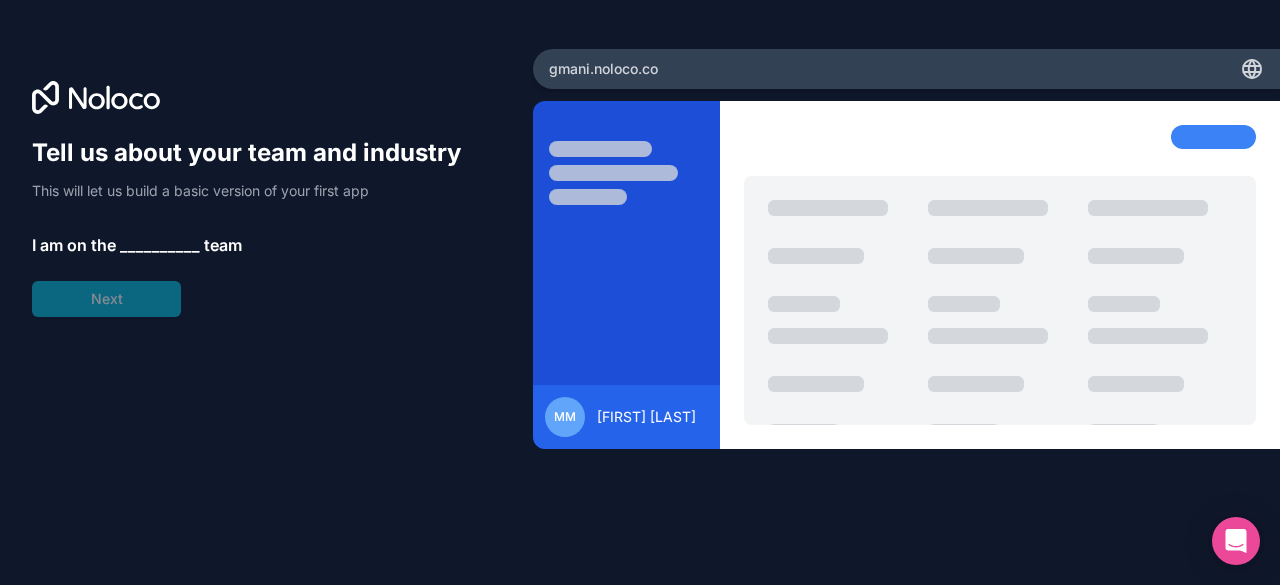 click on "Tell us about your team and industry This will let us build a basic version of your first app I am on the  __________ team Next" at bounding box center [256, 227] 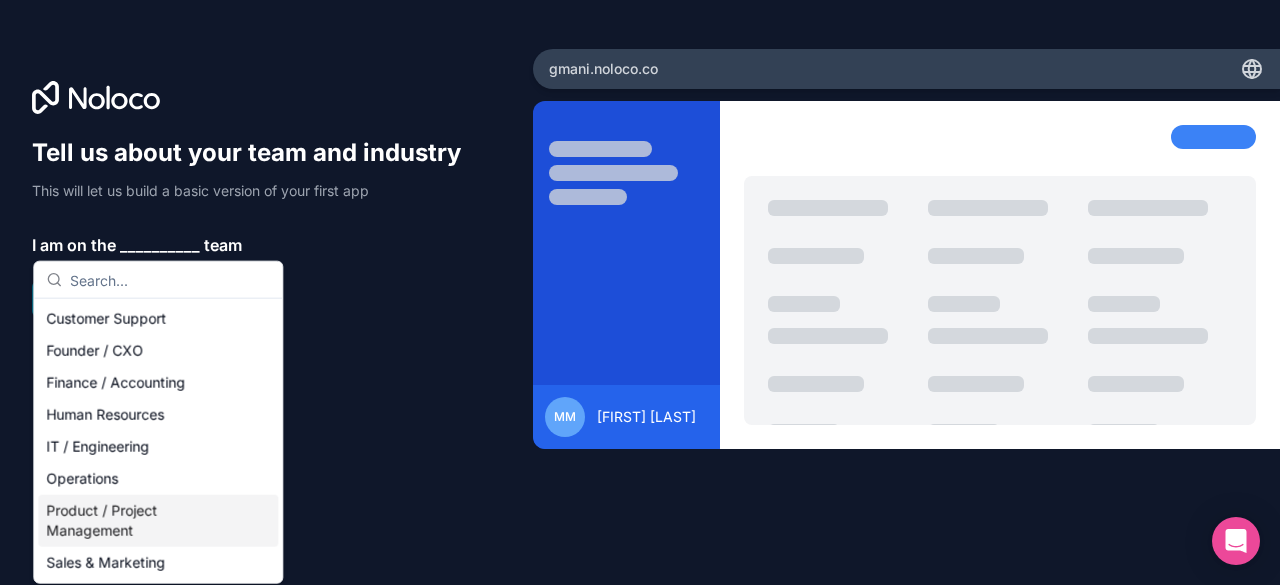 click on "Product / Project Management" at bounding box center [158, 521] 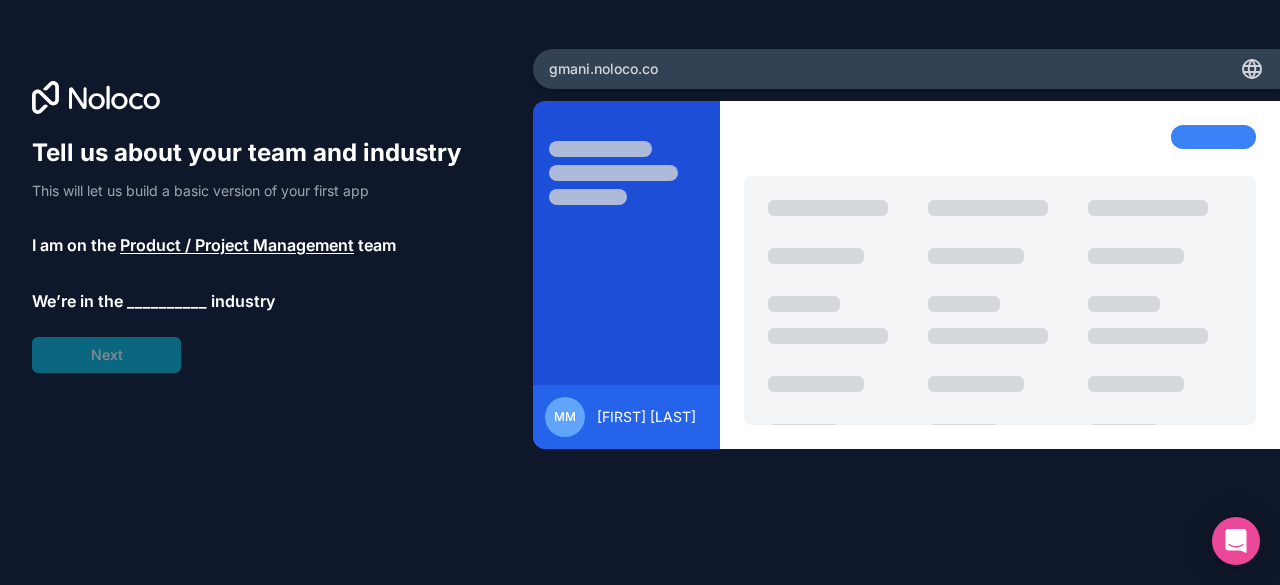 click on "__________" at bounding box center (167, 301) 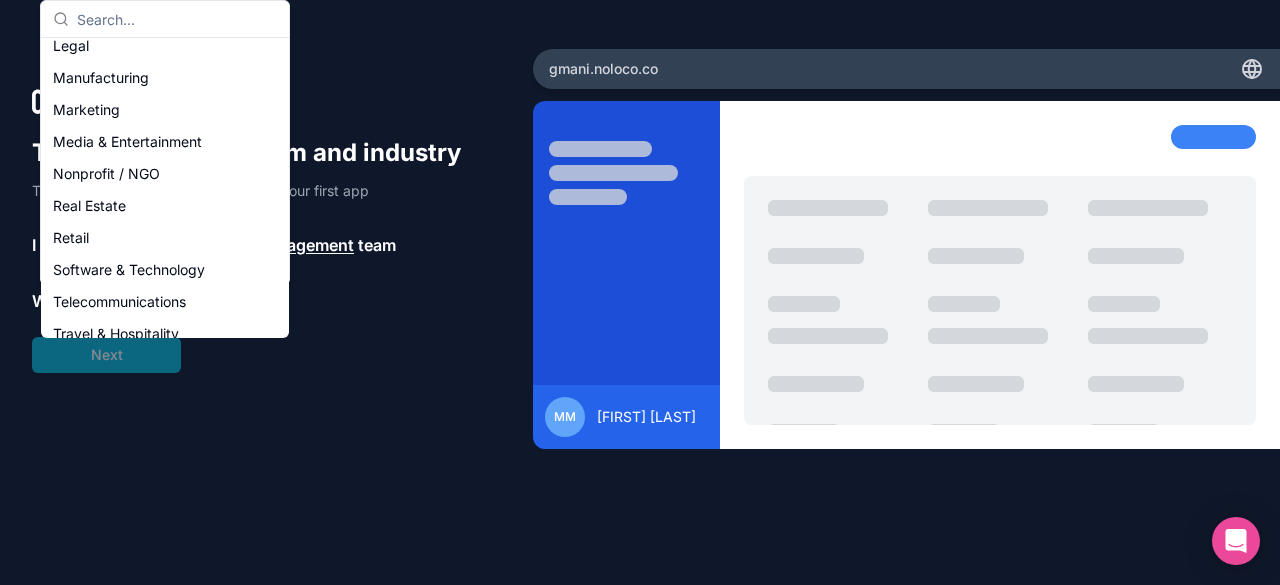 scroll, scrollTop: 280, scrollLeft: 0, axis: vertical 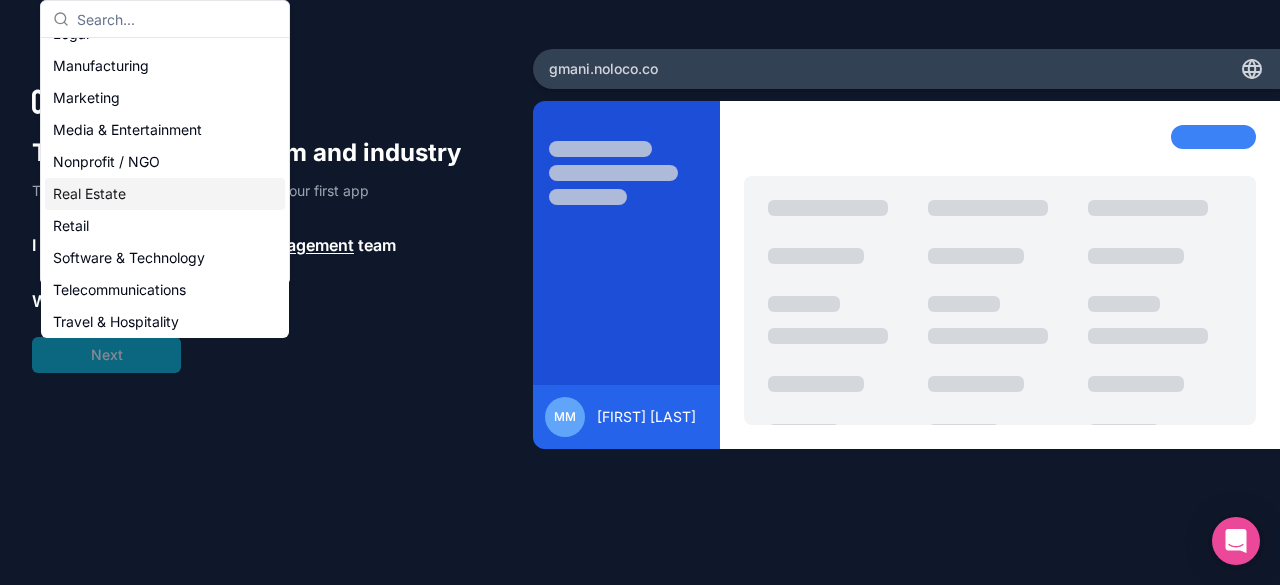 click on "Real Estate" at bounding box center (165, 194) 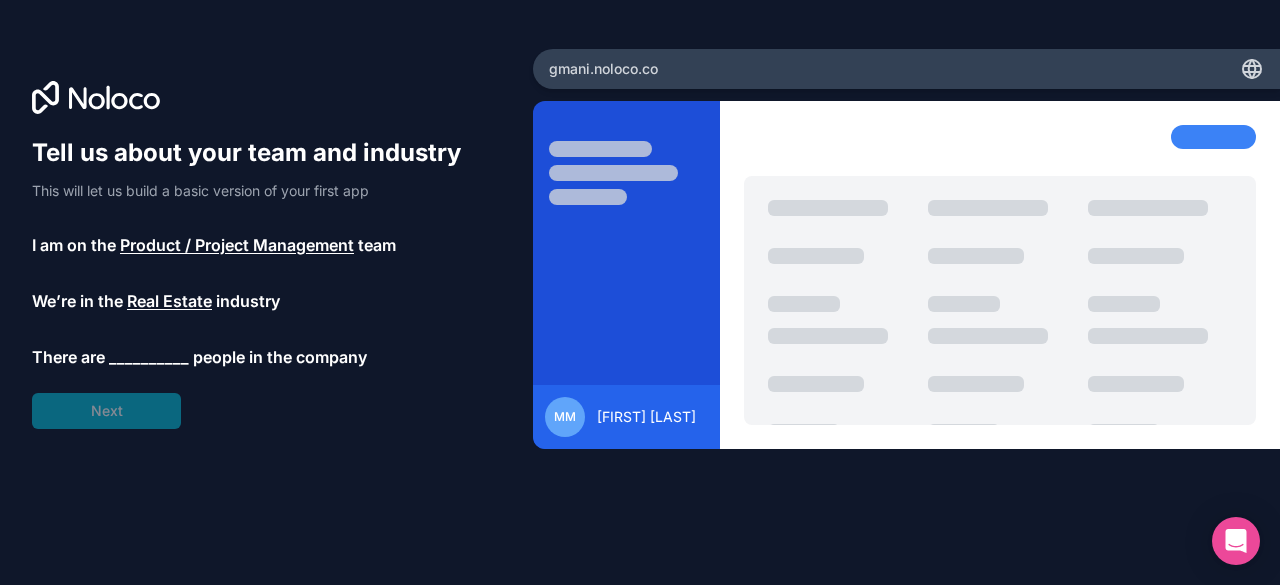 click on "__________" at bounding box center (149, 357) 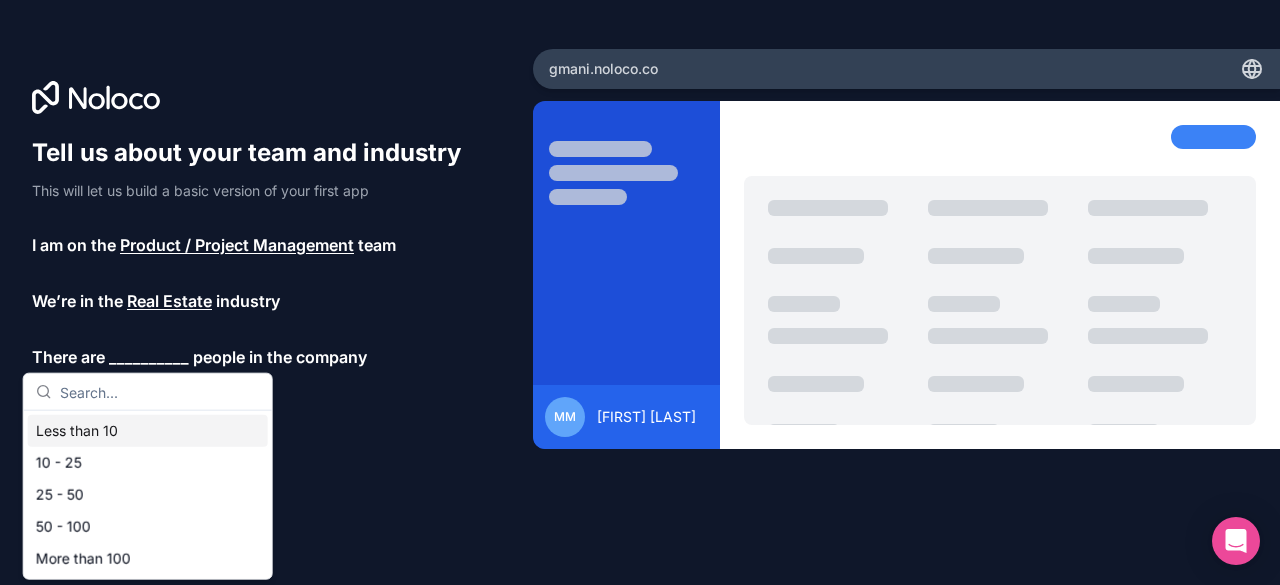 click on "Less than 10" at bounding box center (148, 431) 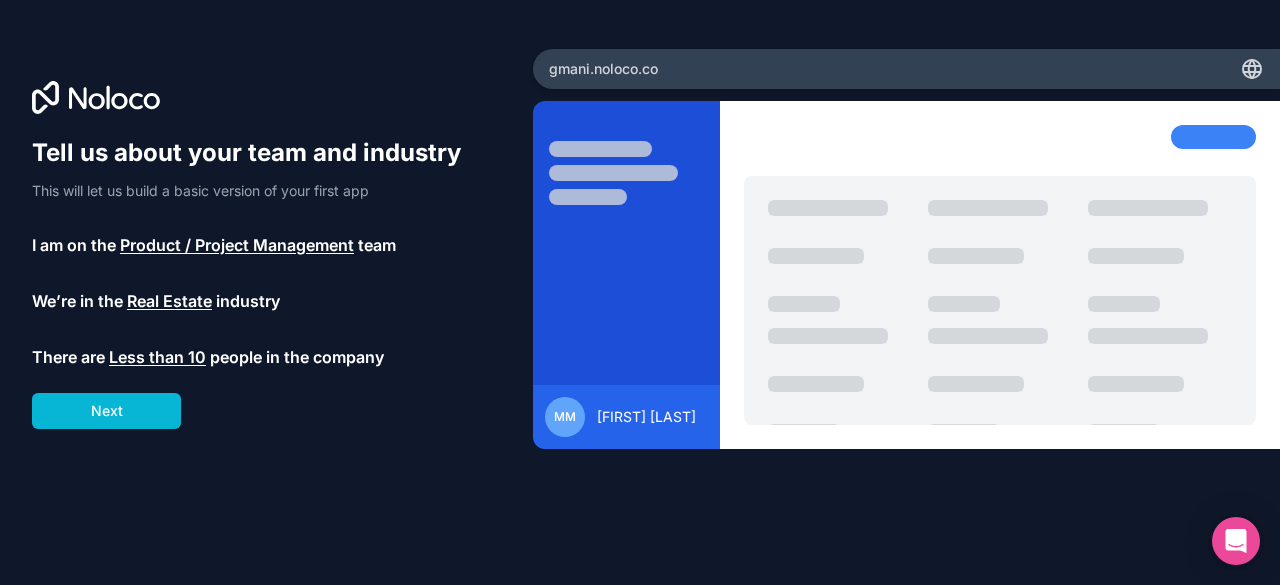 click on "Next" at bounding box center [106, 411] 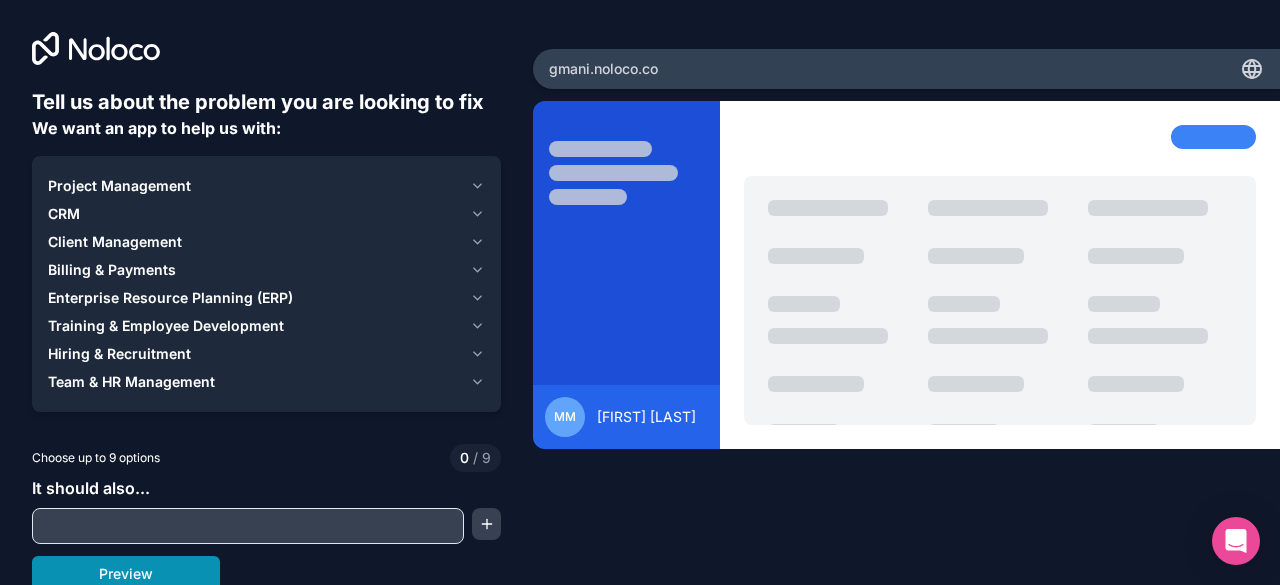 click on "Preview" at bounding box center (126, 574) 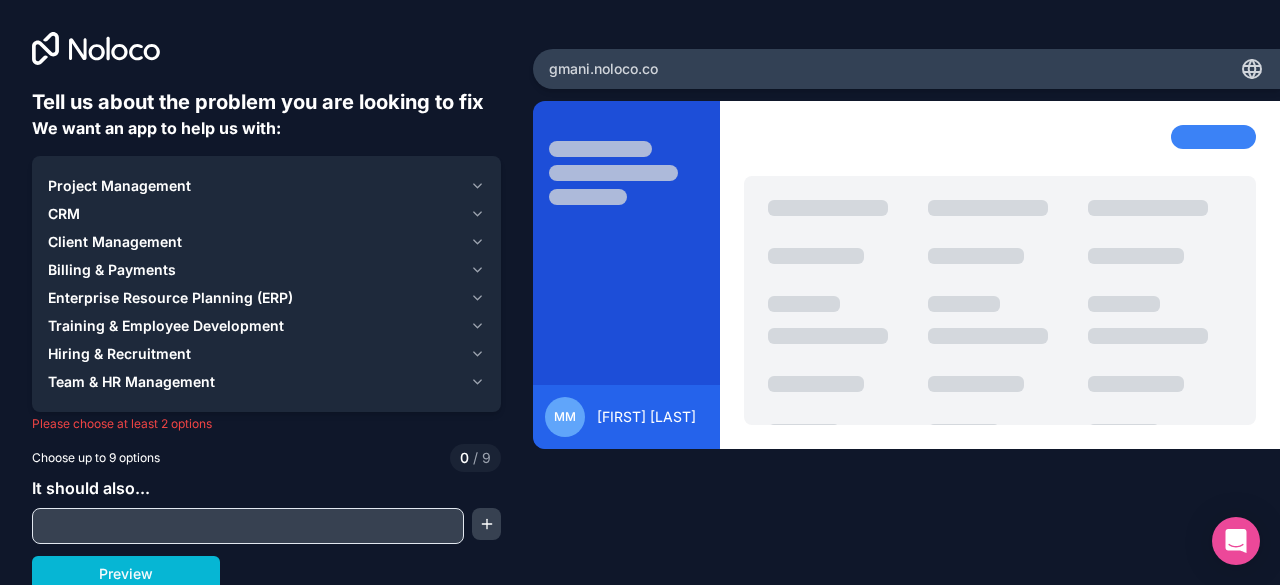 click at bounding box center [248, 526] 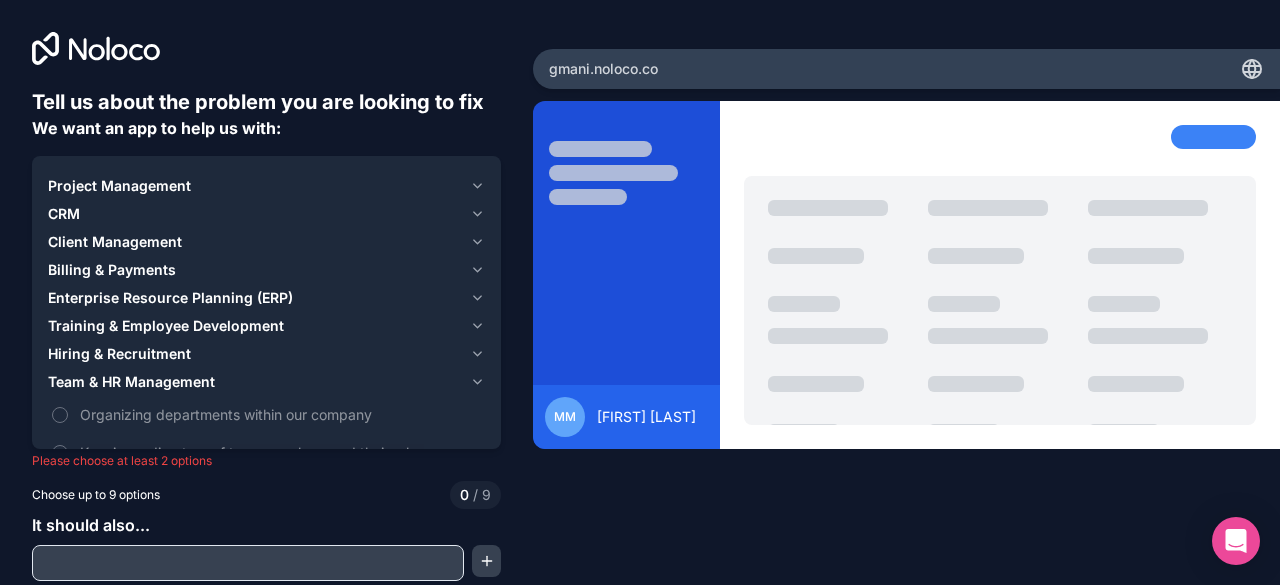 click on "Project Management CRM Client Management Billing & Payments Enterprise Resource Planning (ERP) Training & Employee Development Hiring & Recruitment Team & HR Management Organizing departments within our company Keeping a directory of team members and their roles Defining roles and responsibilities for each employee" at bounding box center (266, 340) 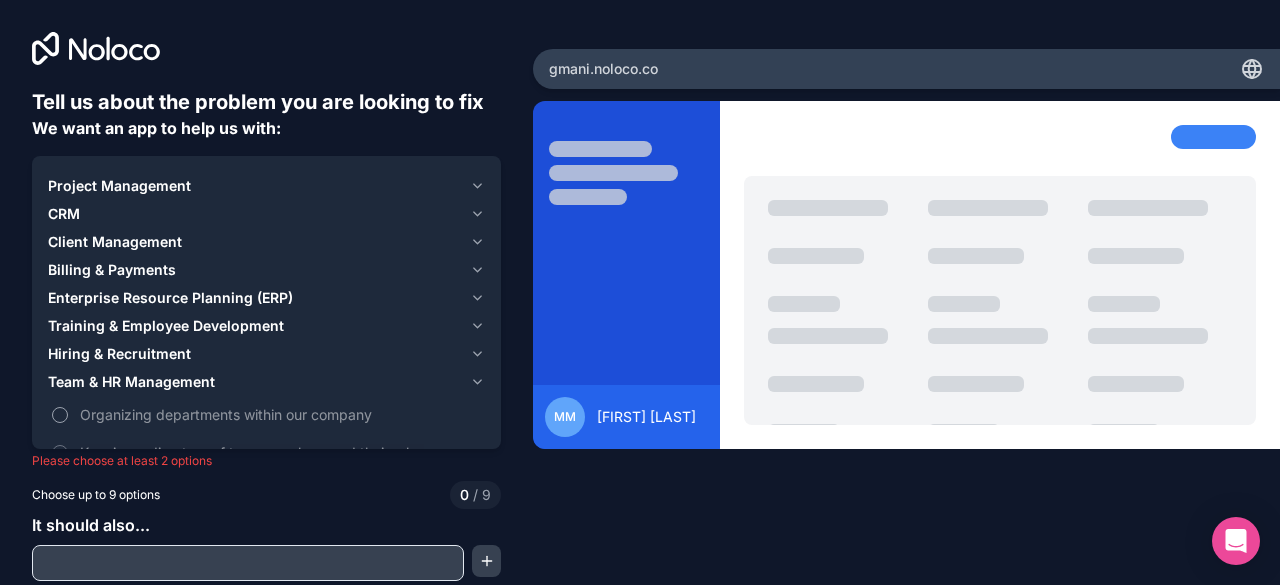 click on "Organizing departments within our company" at bounding box center [266, 414] 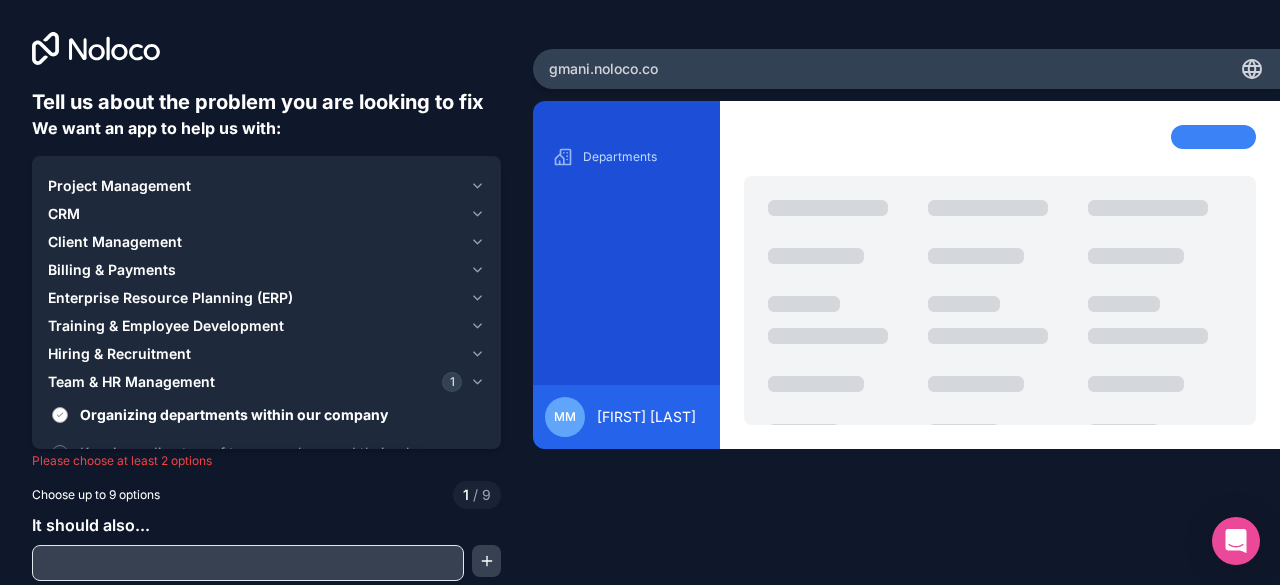 type on "on" 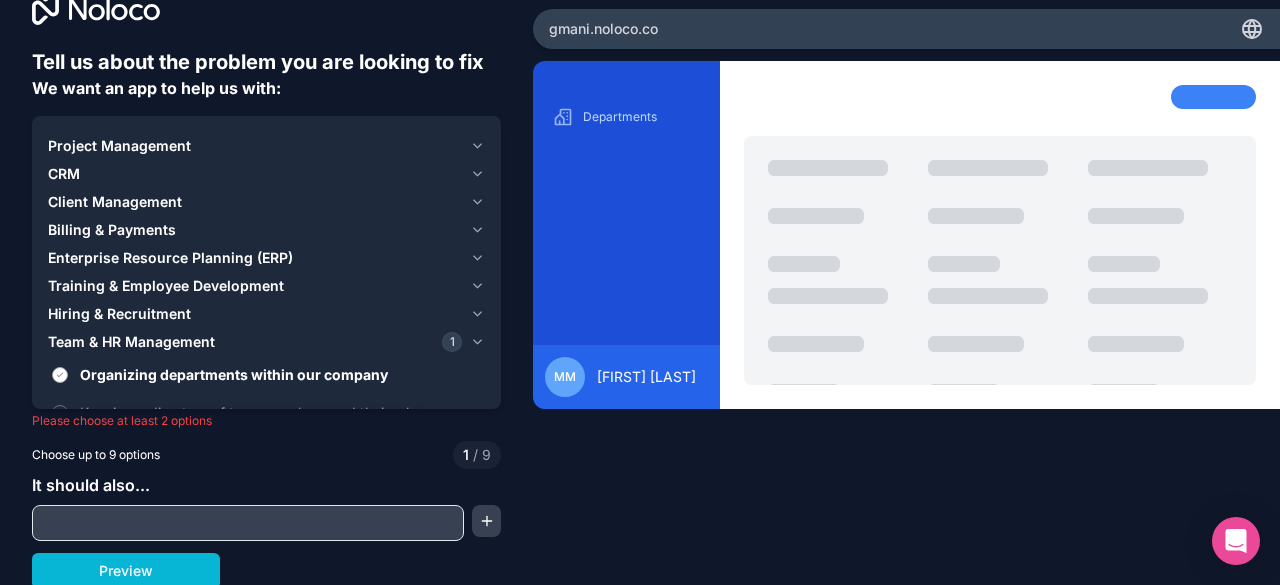 scroll, scrollTop: 43, scrollLeft: 0, axis: vertical 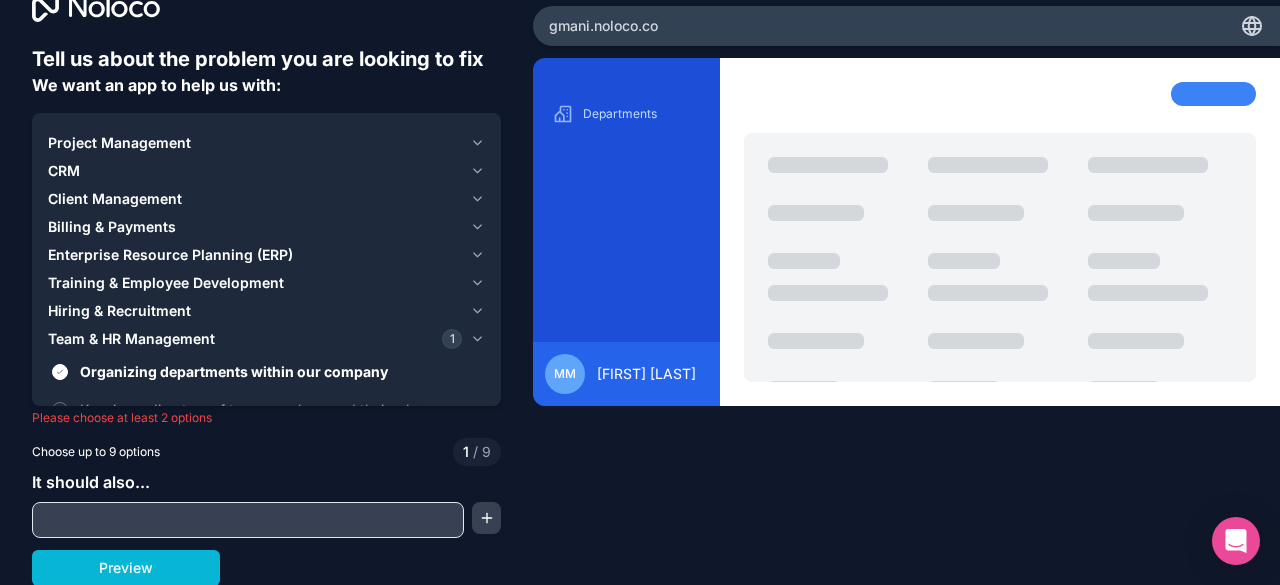 click on "Project Management CRM Client Management Billing & Payments Enterprise Resource Planning (ERP) Training & Employee Development Hiring & Recruitment Team & HR Management 1 Organizing departments within our company Keeping a directory of team members and their roles Defining roles and responsibilities for each employee" at bounding box center [266, 297] 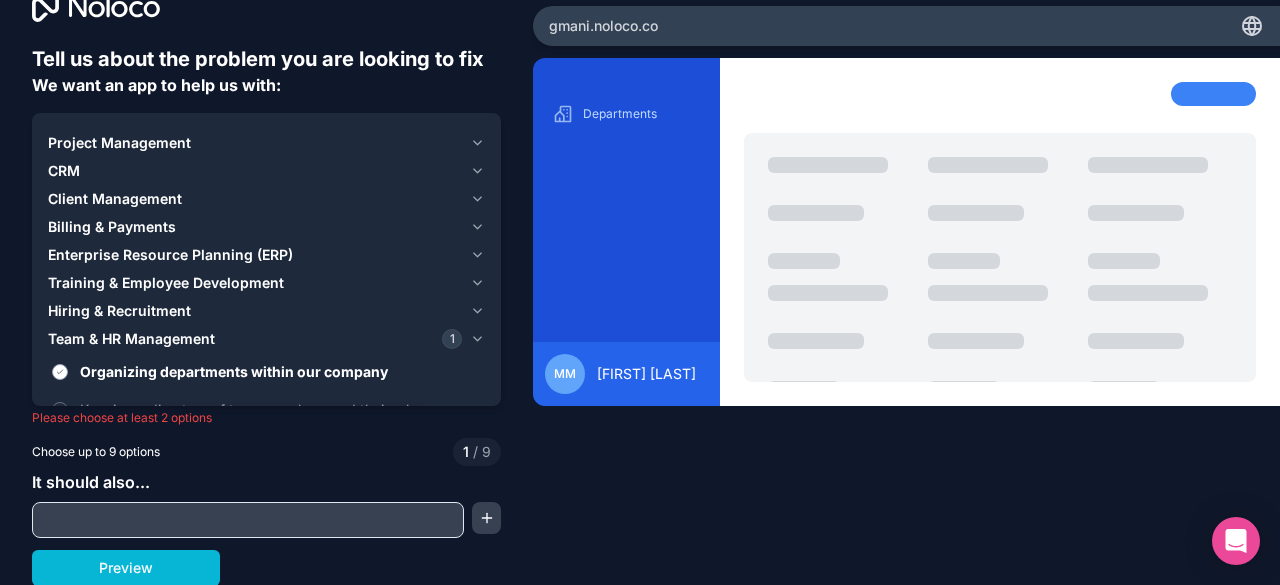 click on "Organizing departments within our company" at bounding box center (266, 371) 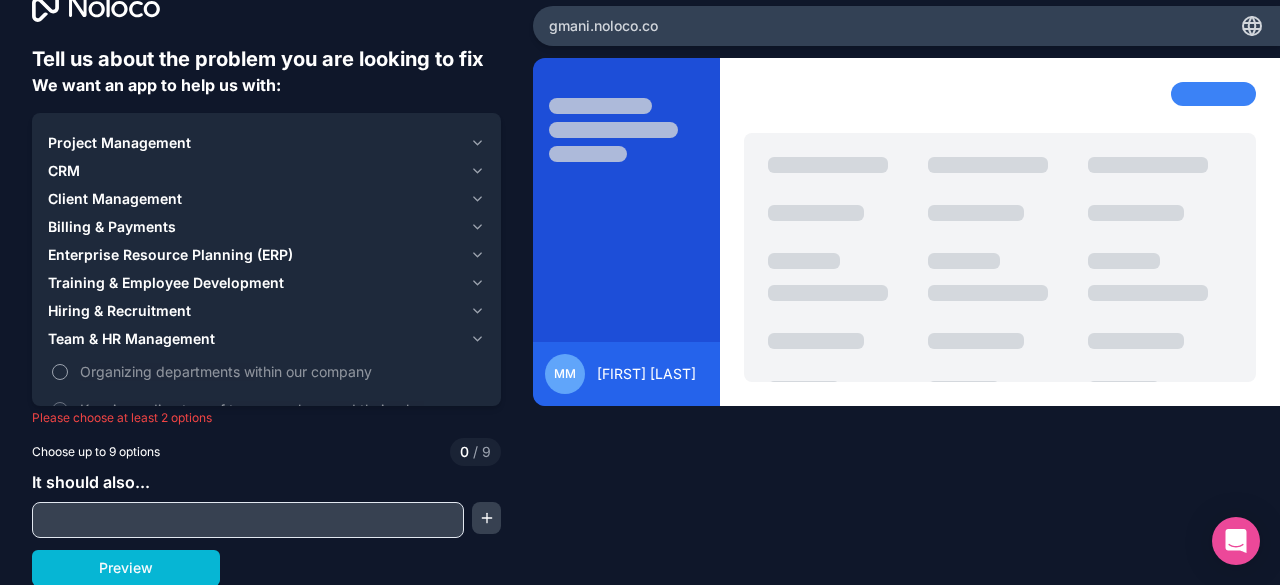 click on "on Organizing departments within our company" at bounding box center [266, 371] 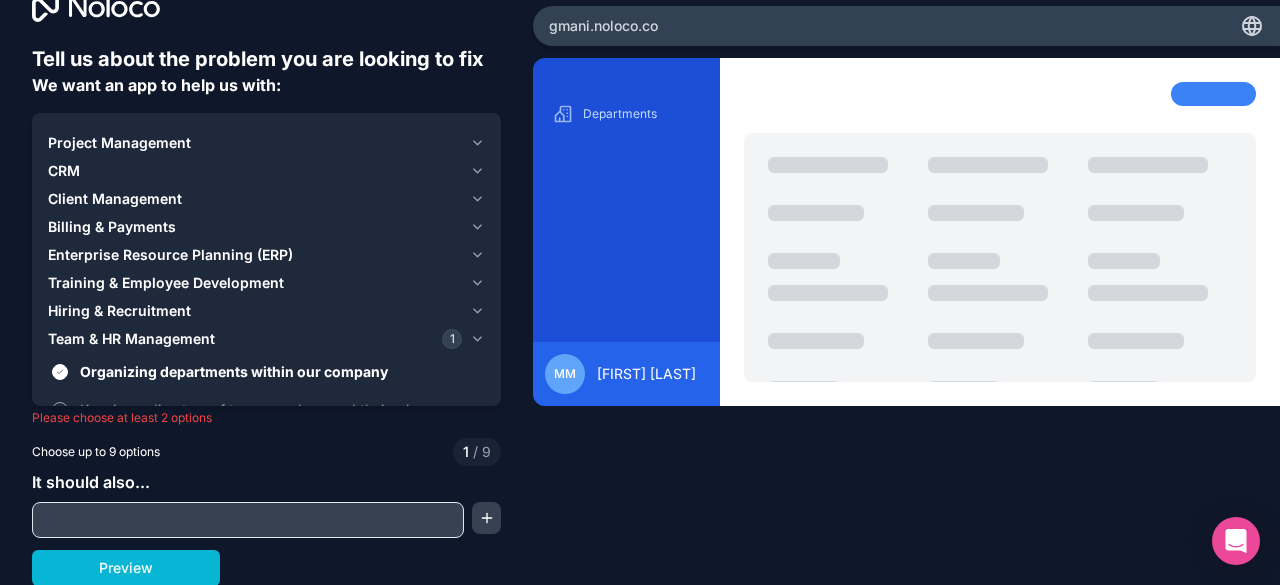 click on "Keeping a directory of team members and their roles" at bounding box center [280, 409] 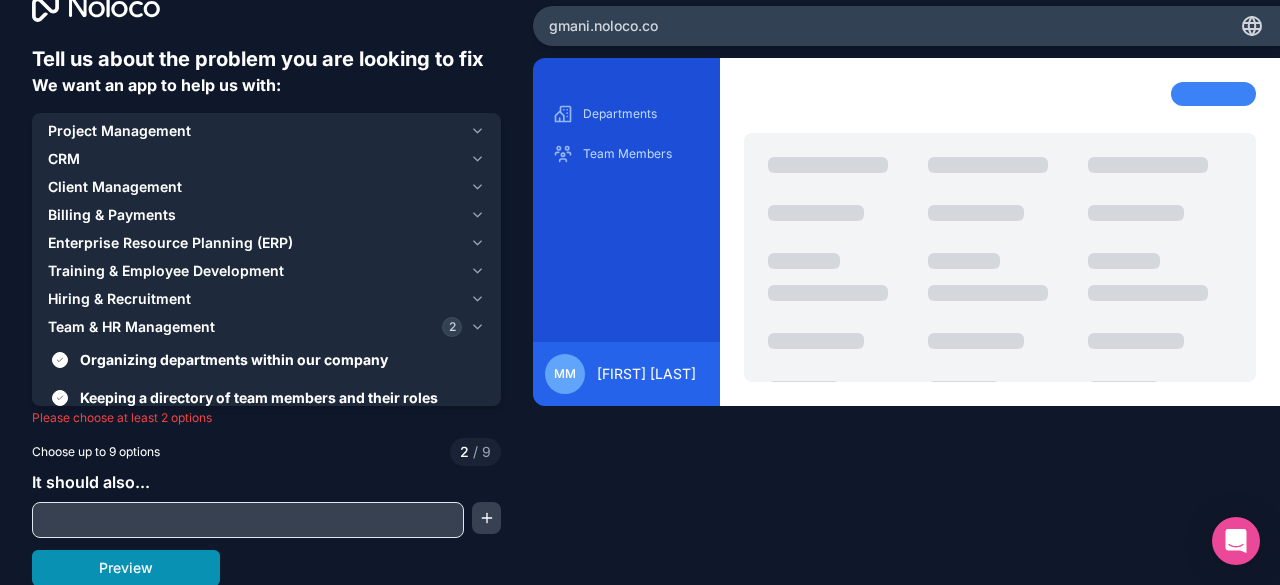 click on "Preview" at bounding box center (126, 568) 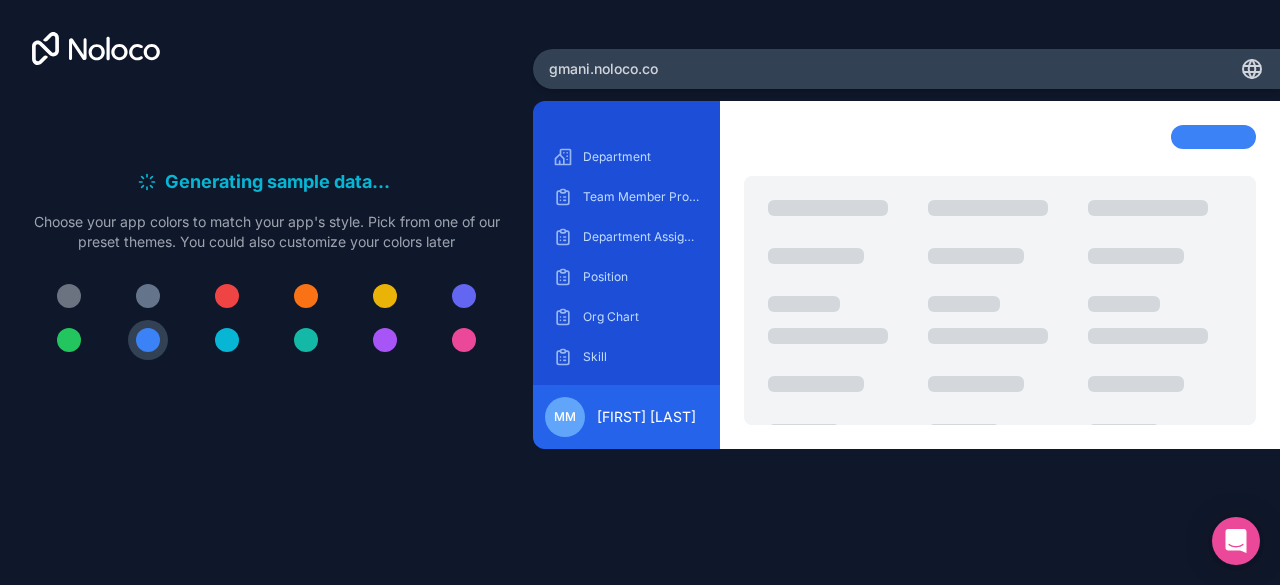 click on "Generating sample data . . . Meanwhile, let's personalize it! Choose your app colors to match your app's style. Pick from one of our preset themes. You could also customize your colors later gmani .noloco.co Department Team Member Profile Department Assignment Position Org Chart Skill MM [FIRST] [LAST]" at bounding box center [640, 292] 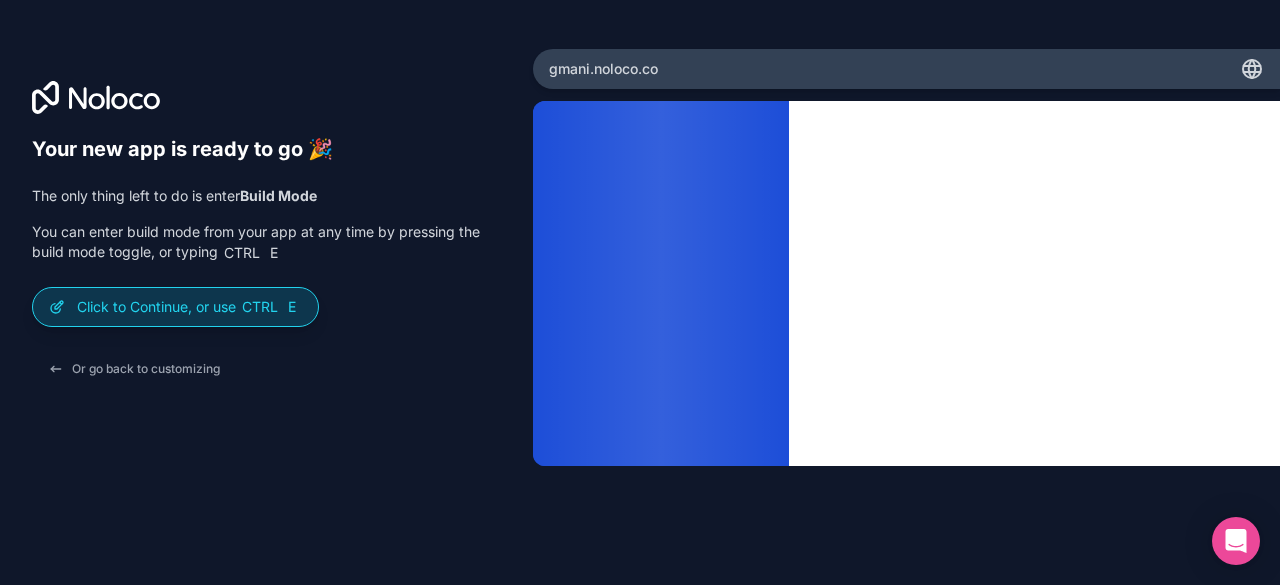 click on "Click to Continue, or use  Ctrl E" at bounding box center [189, 307] 